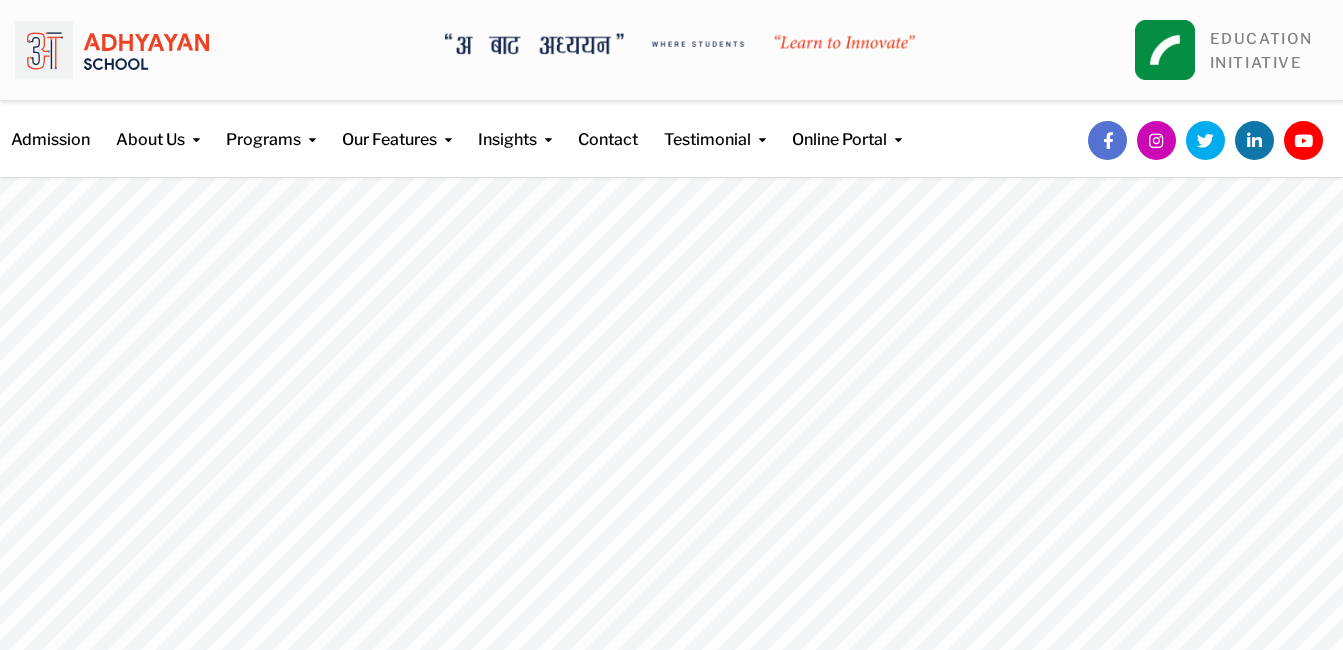 scroll, scrollTop: 0, scrollLeft: 0, axis: both 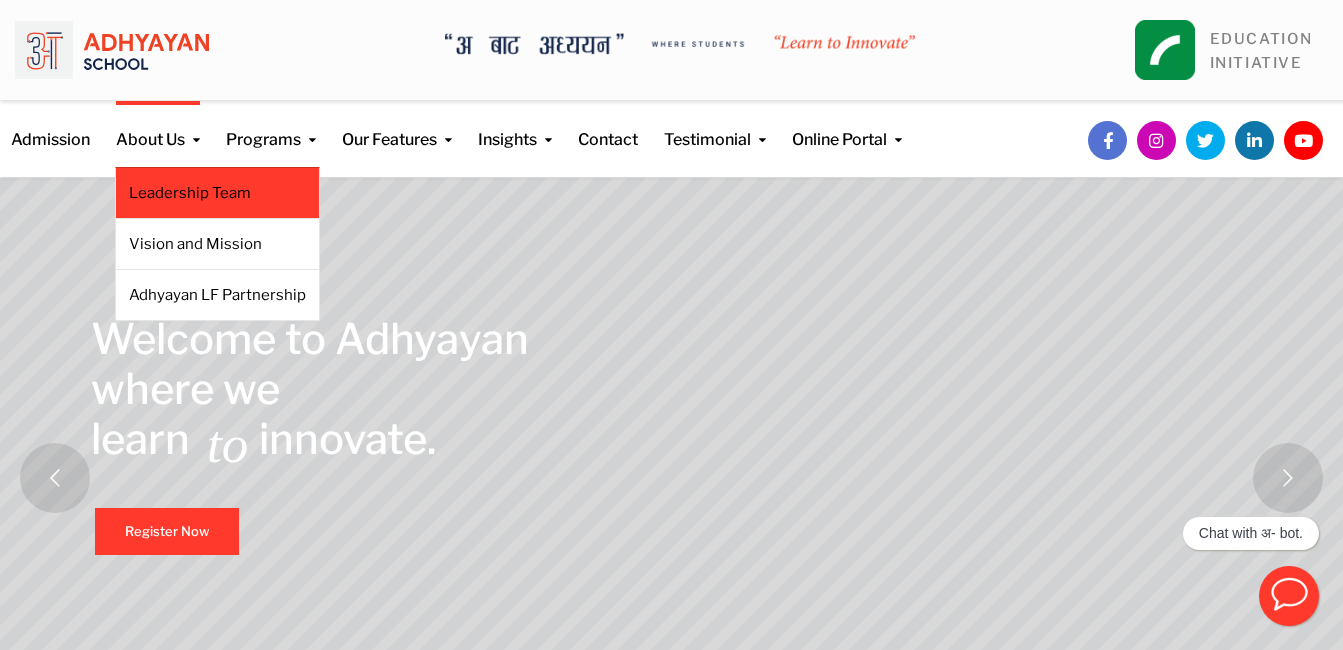 click on "Leadership Team" at bounding box center [217, 193] 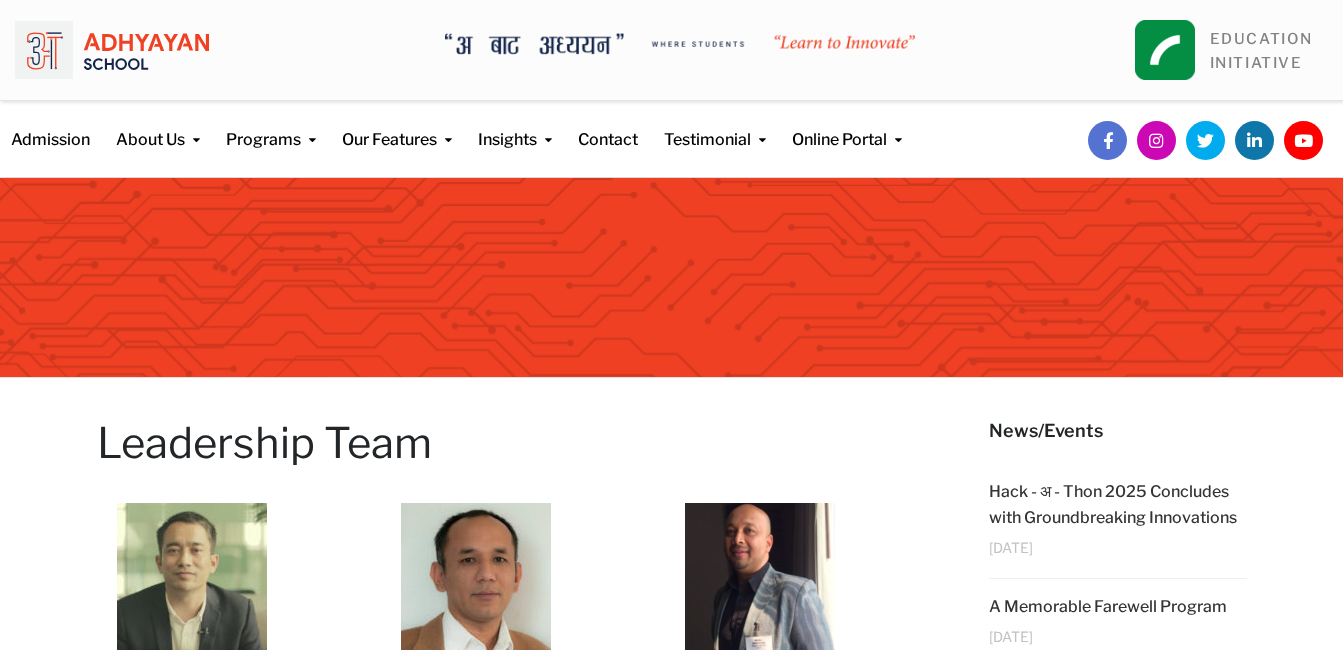 scroll, scrollTop: 0, scrollLeft: 0, axis: both 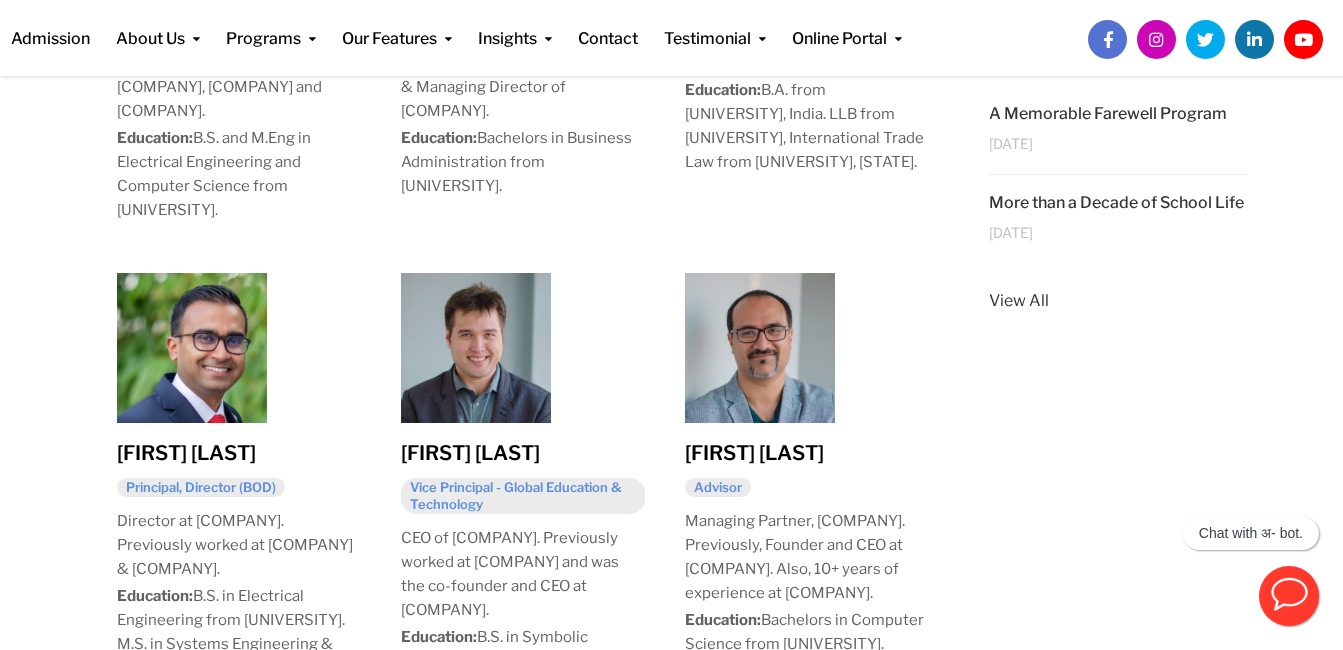 click on "[FIRST] [LAST]" at bounding box center (186, 453) 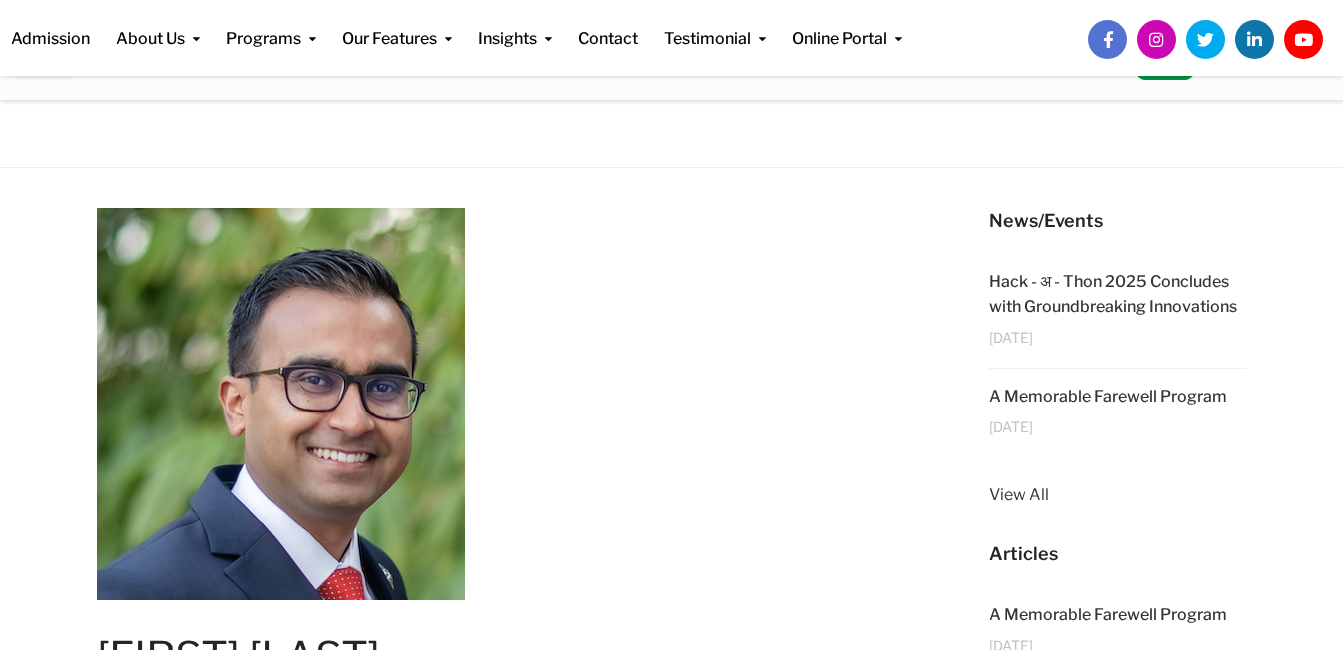 scroll, scrollTop: 245, scrollLeft: 0, axis: vertical 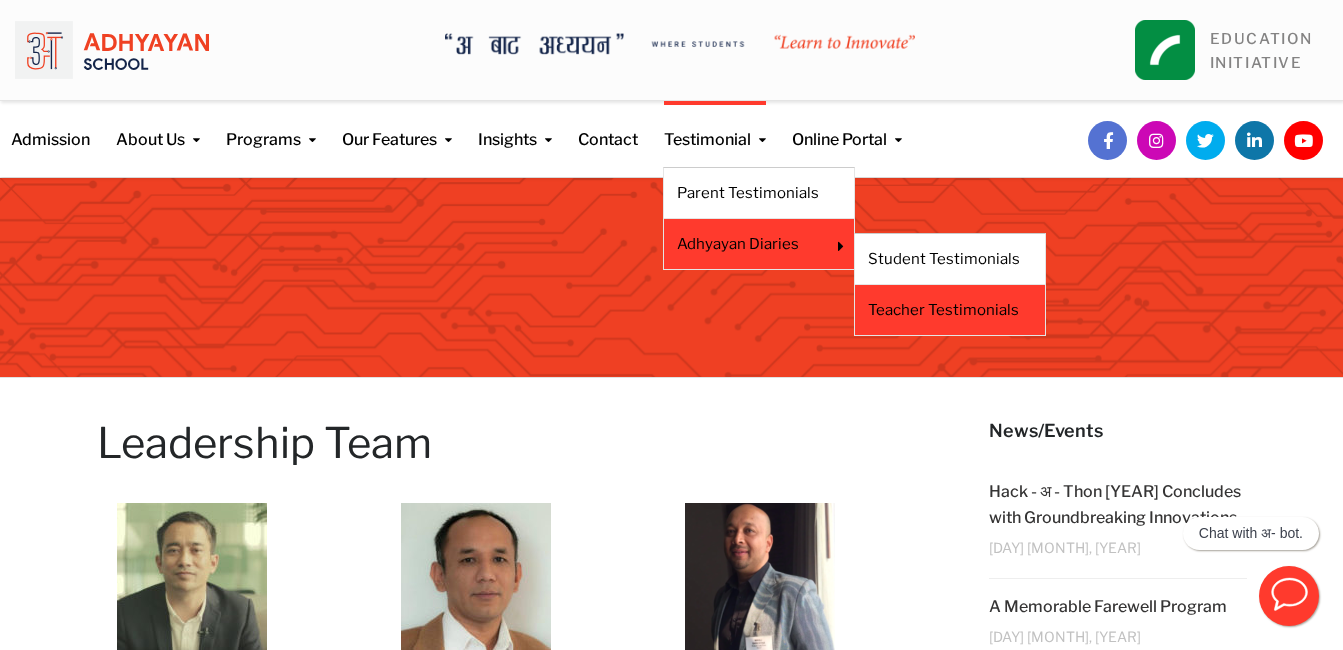 click on "Teacher Testimonials" at bounding box center (950, 310) 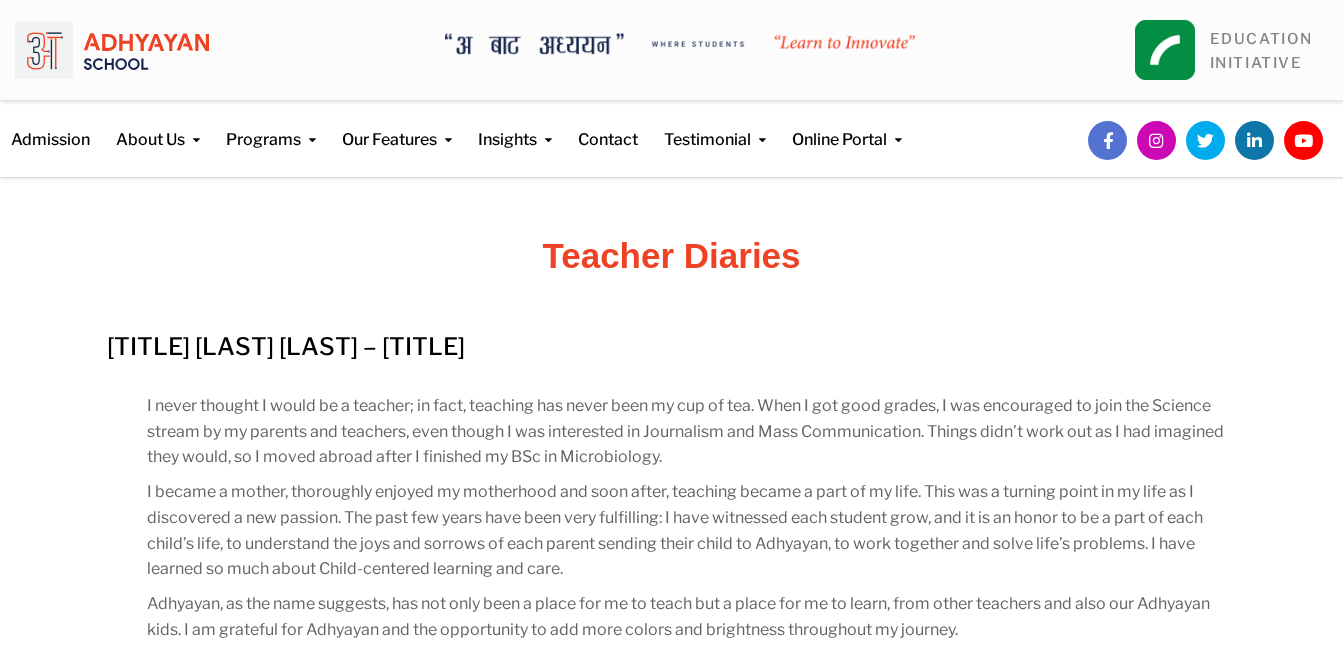 scroll, scrollTop: 0, scrollLeft: 0, axis: both 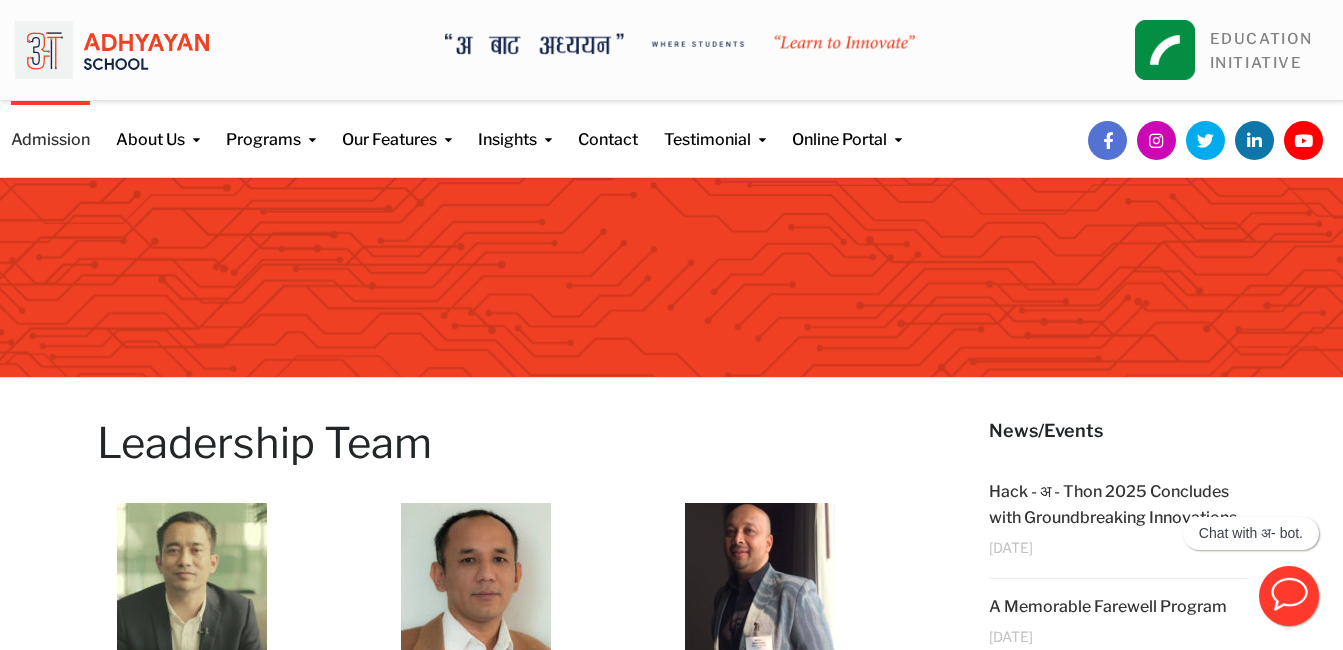 click on "Admission" at bounding box center [50, 126] 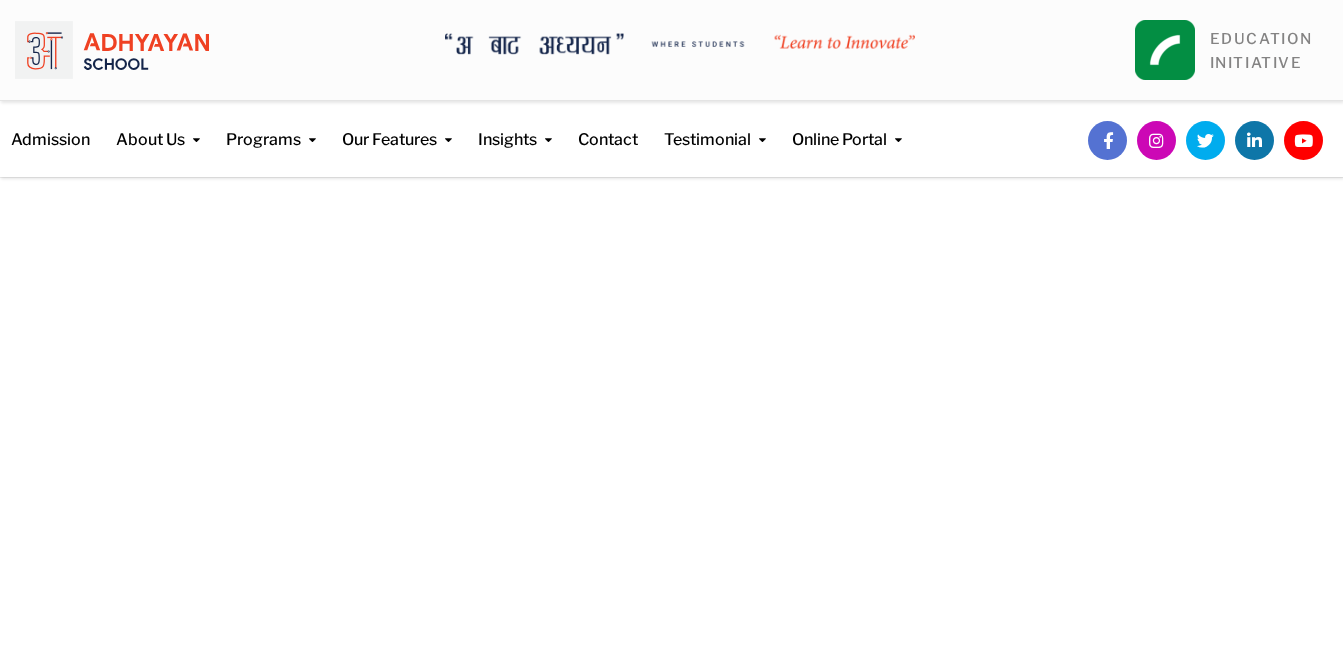 scroll, scrollTop: 0, scrollLeft: 0, axis: both 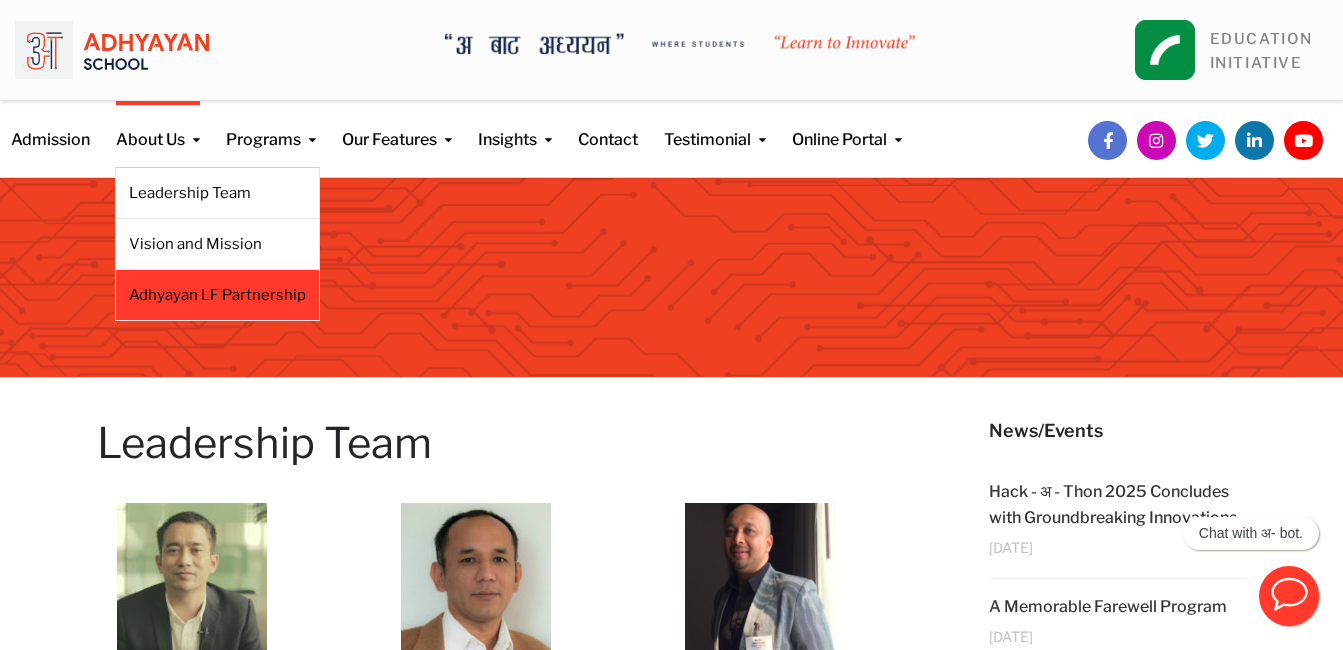 click on "Adhyayan LF Partnership" at bounding box center [217, 295] 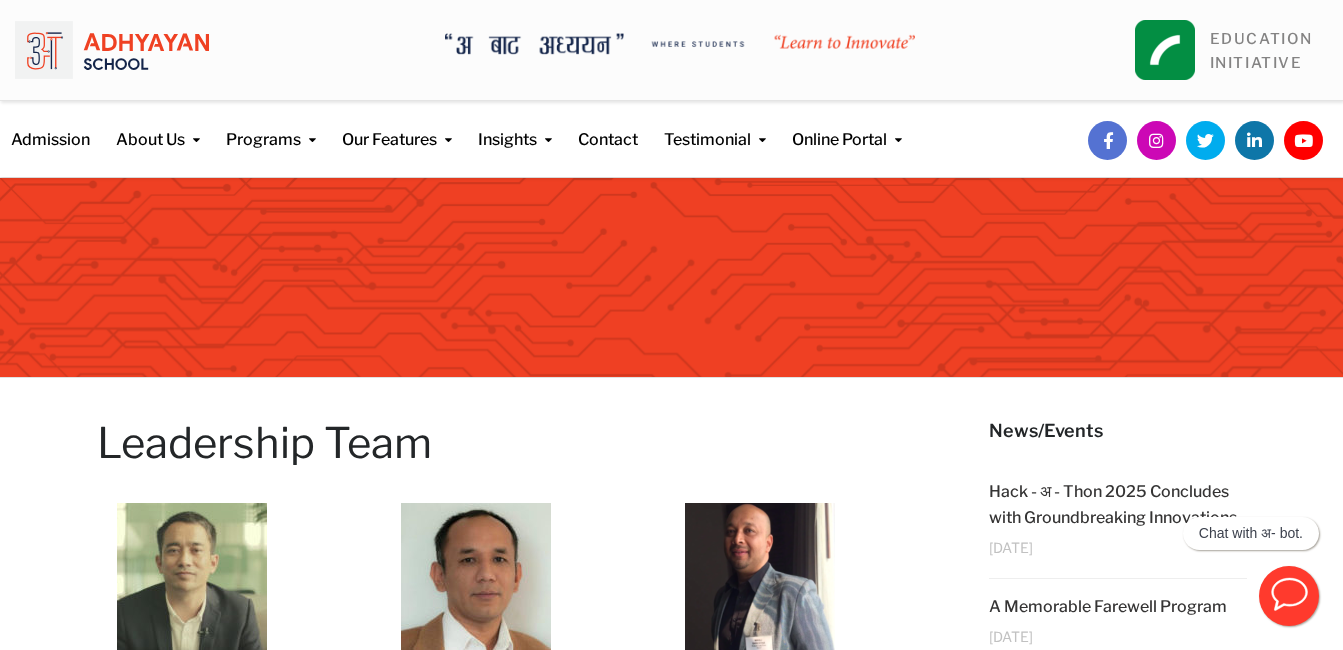 scroll, scrollTop: 290, scrollLeft: 0, axis: vertical 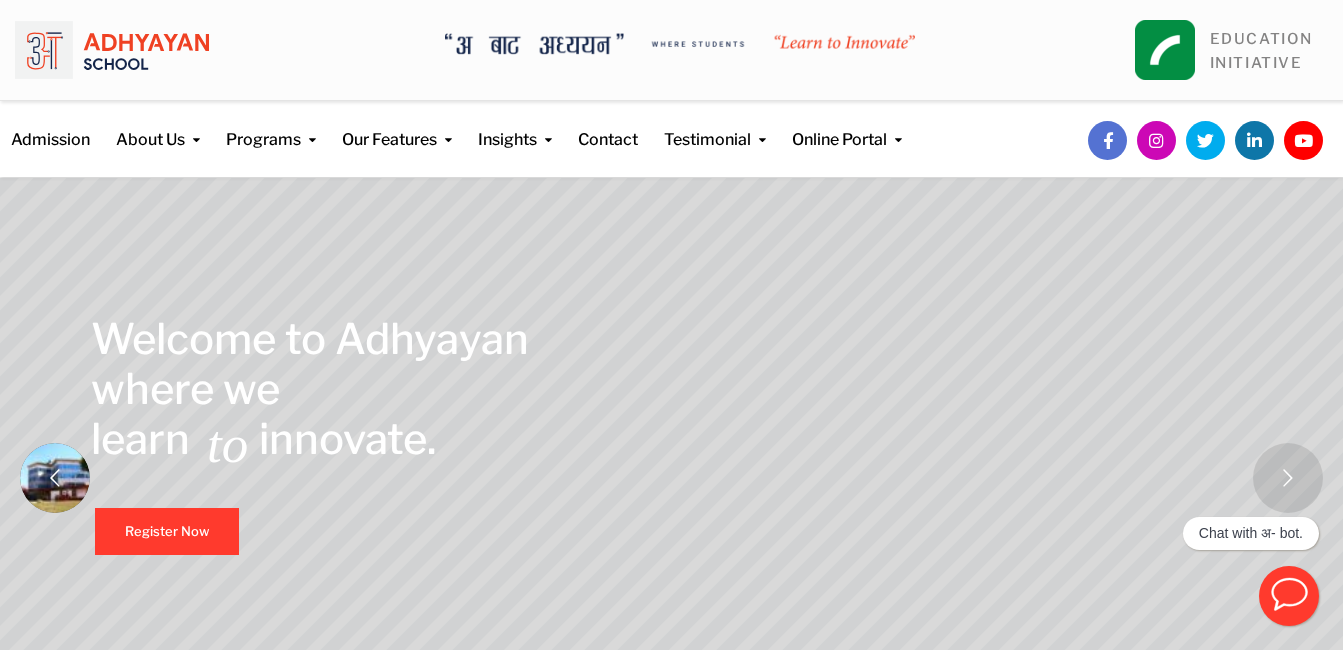 click 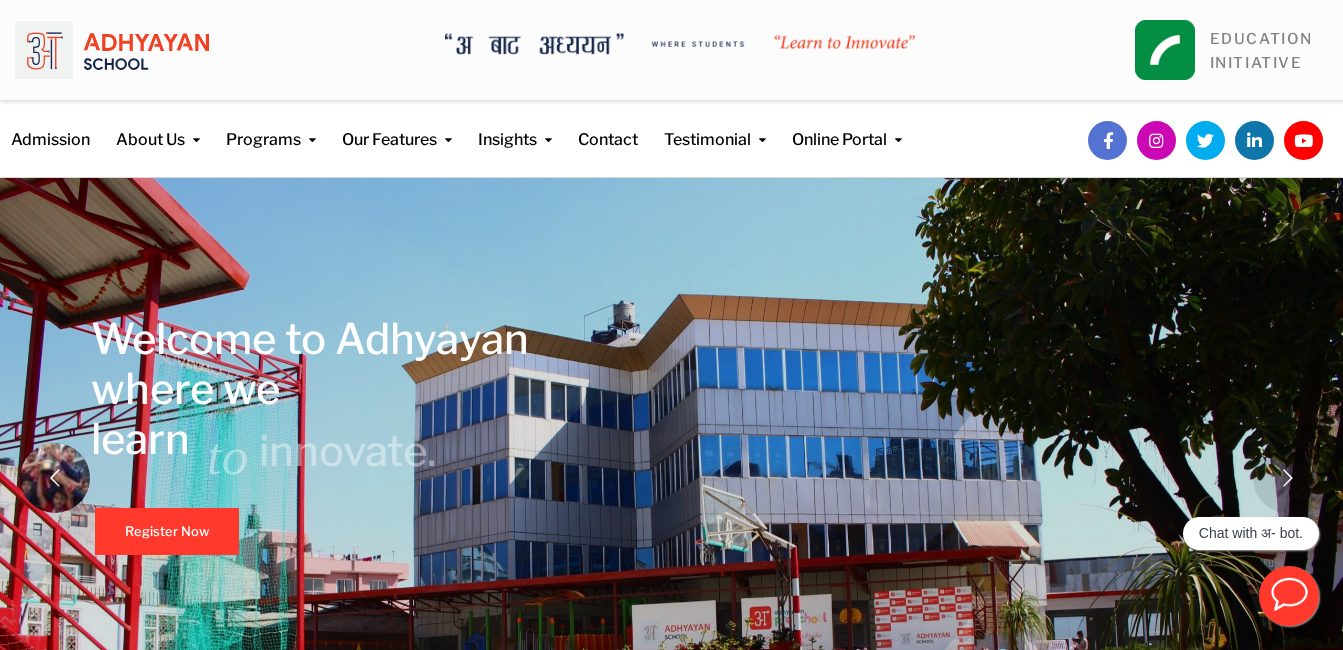 click 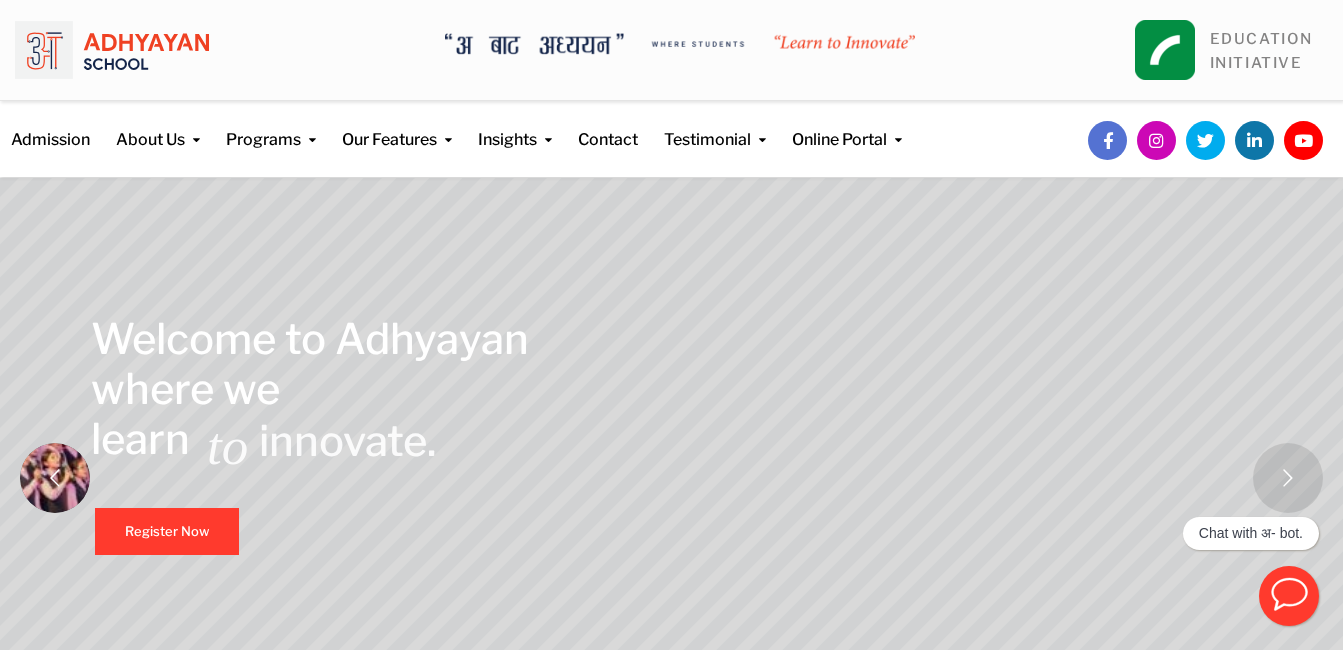 click 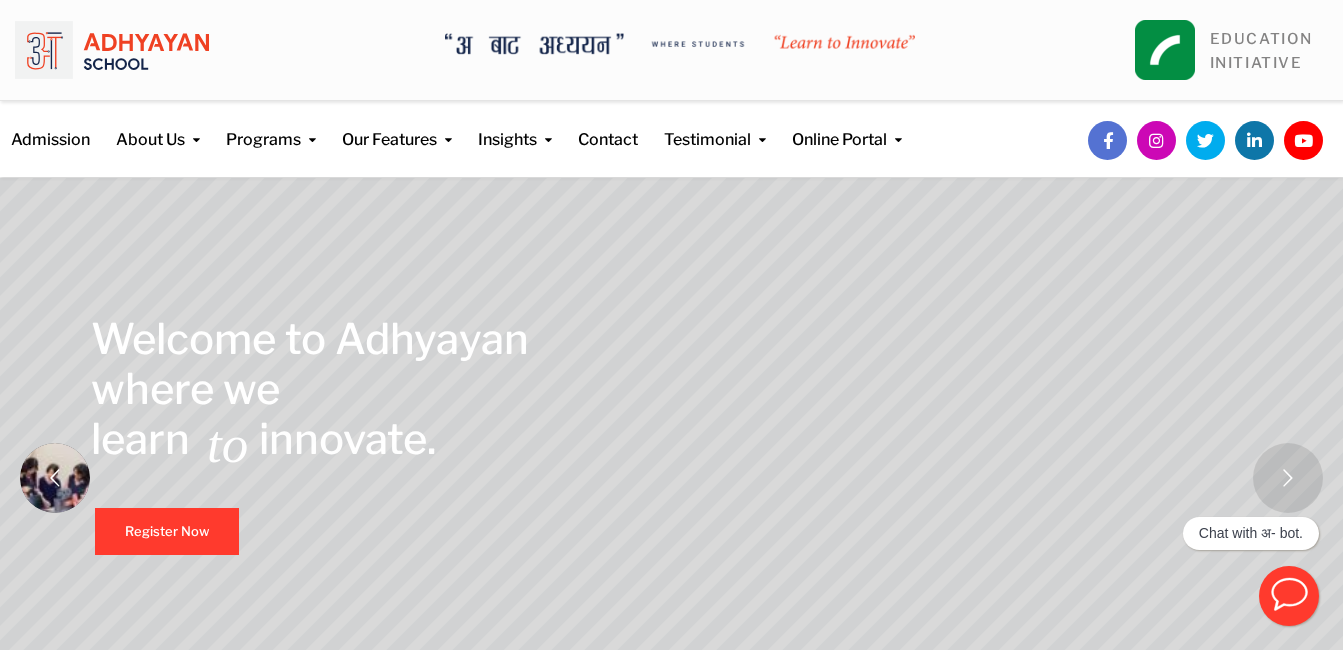click 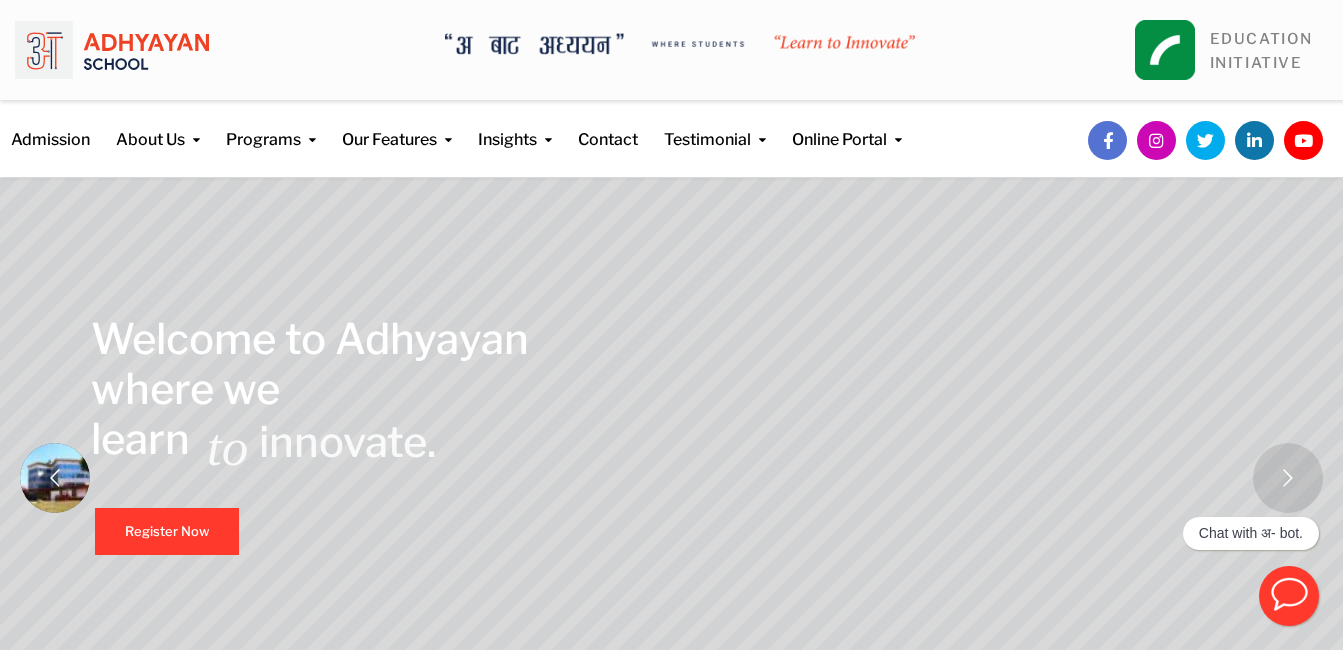 click 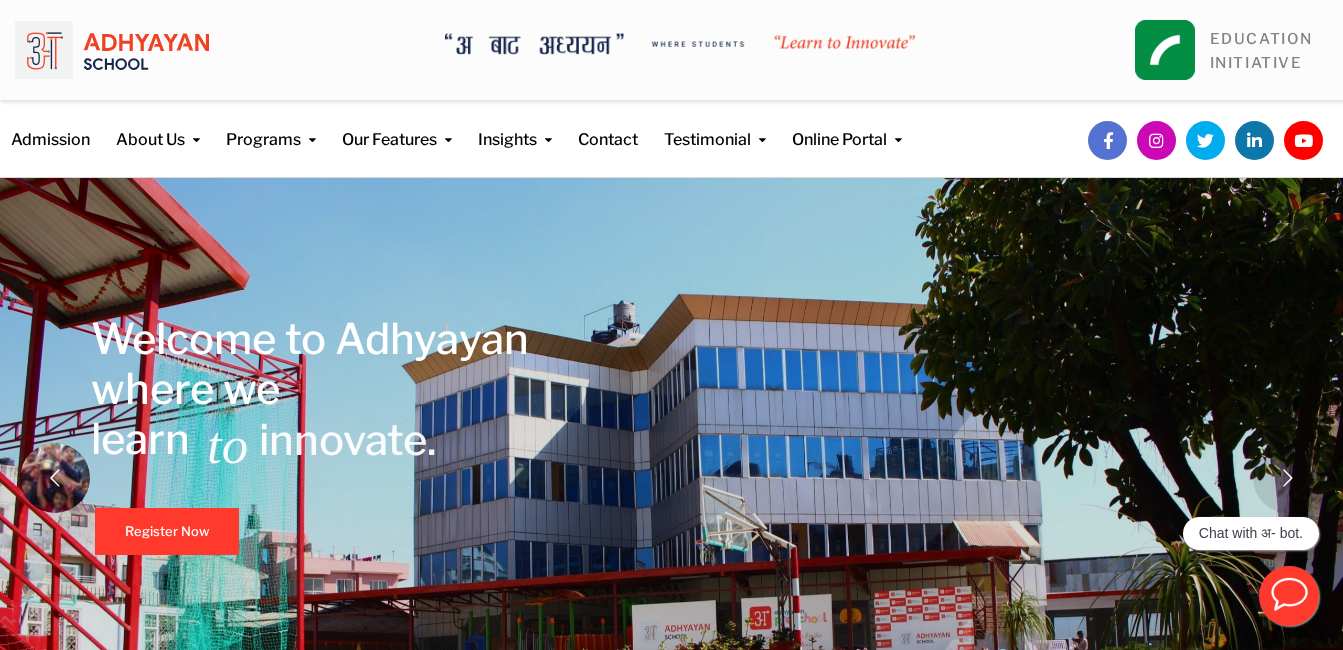 click 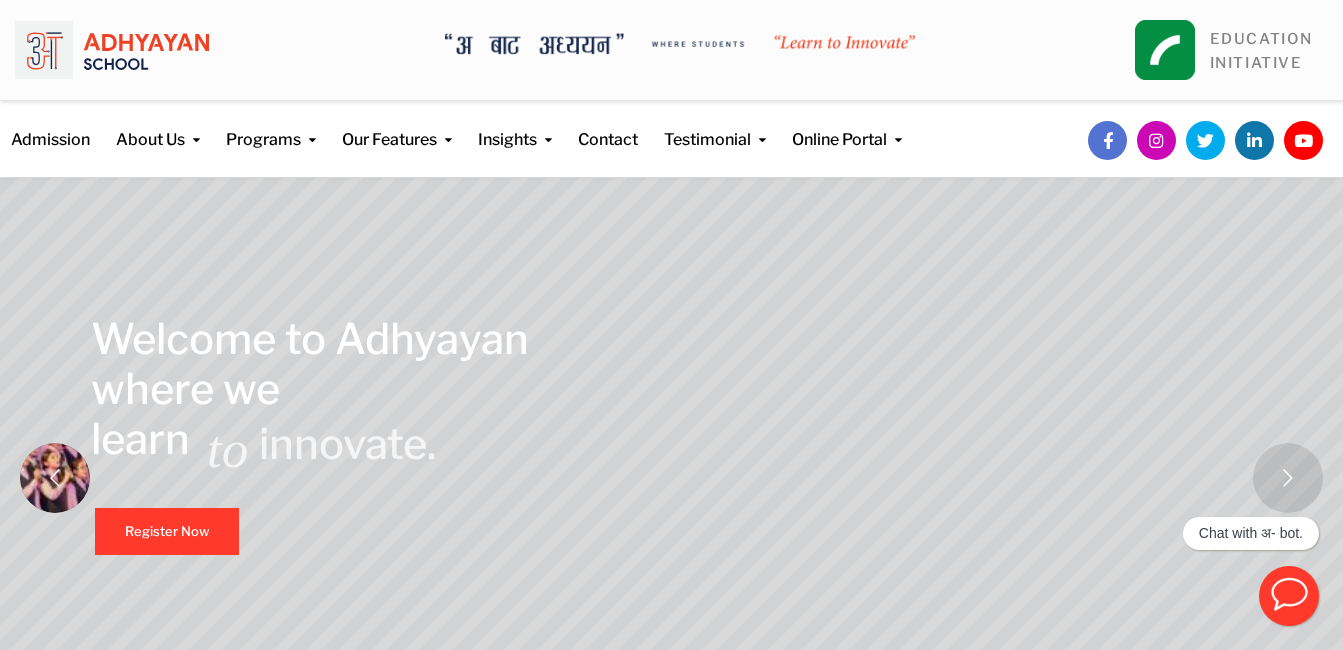 click 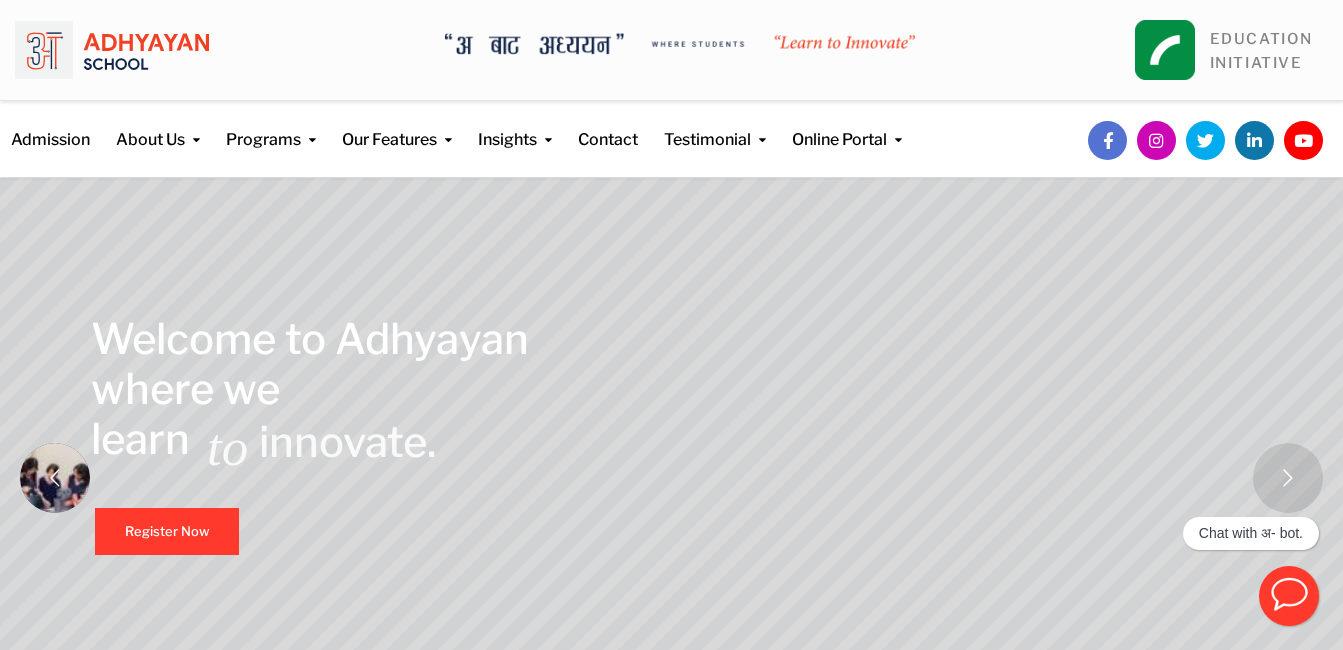 click 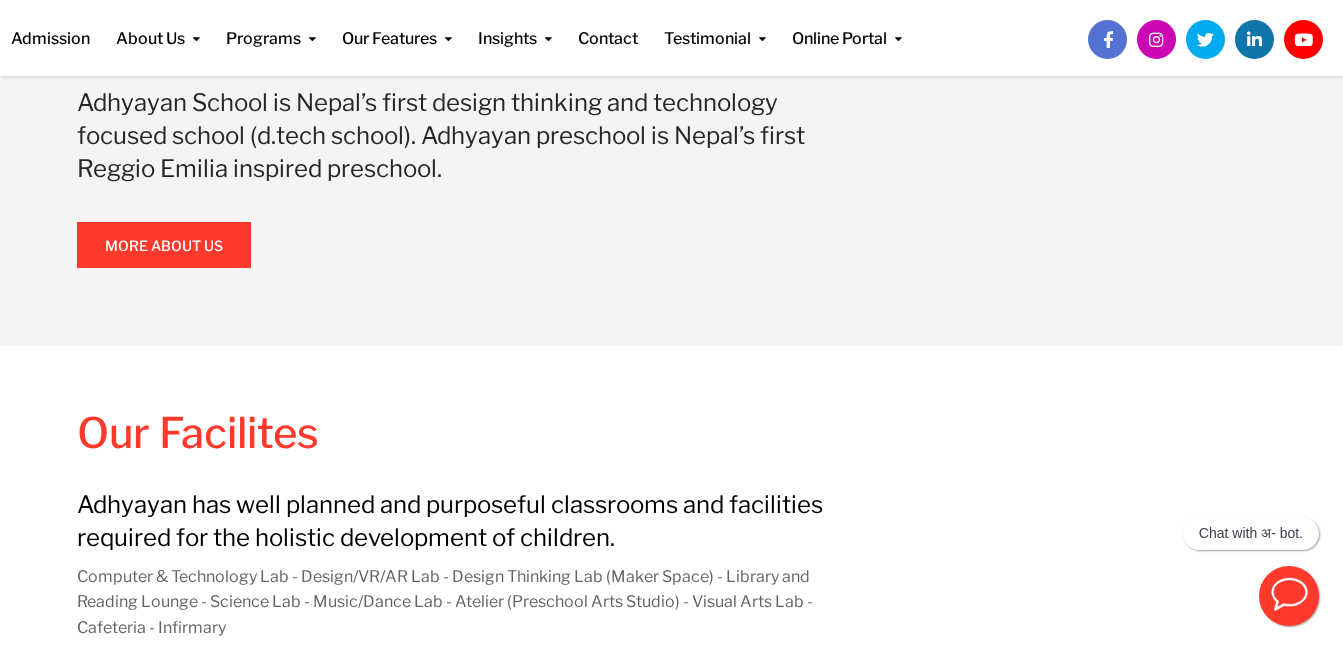 scroll, scrollTop: 1512, scrollLeft: 0, axis: vertical 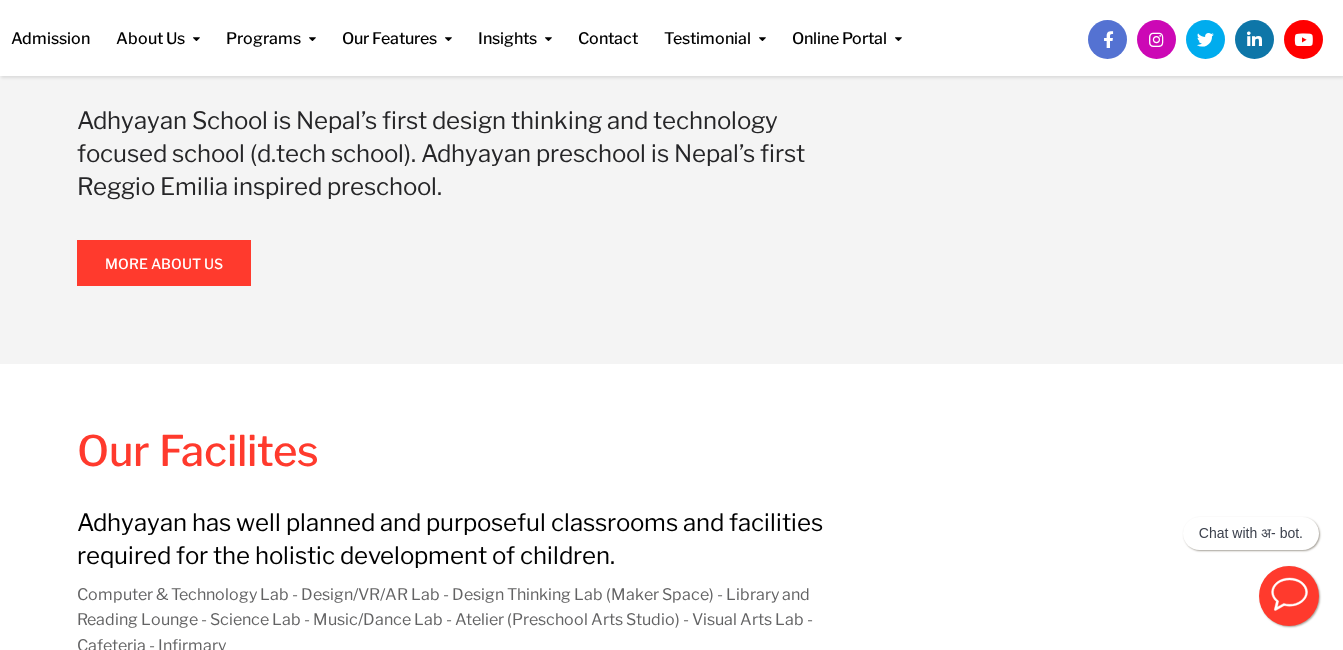 click at bounding box center [164, 263] 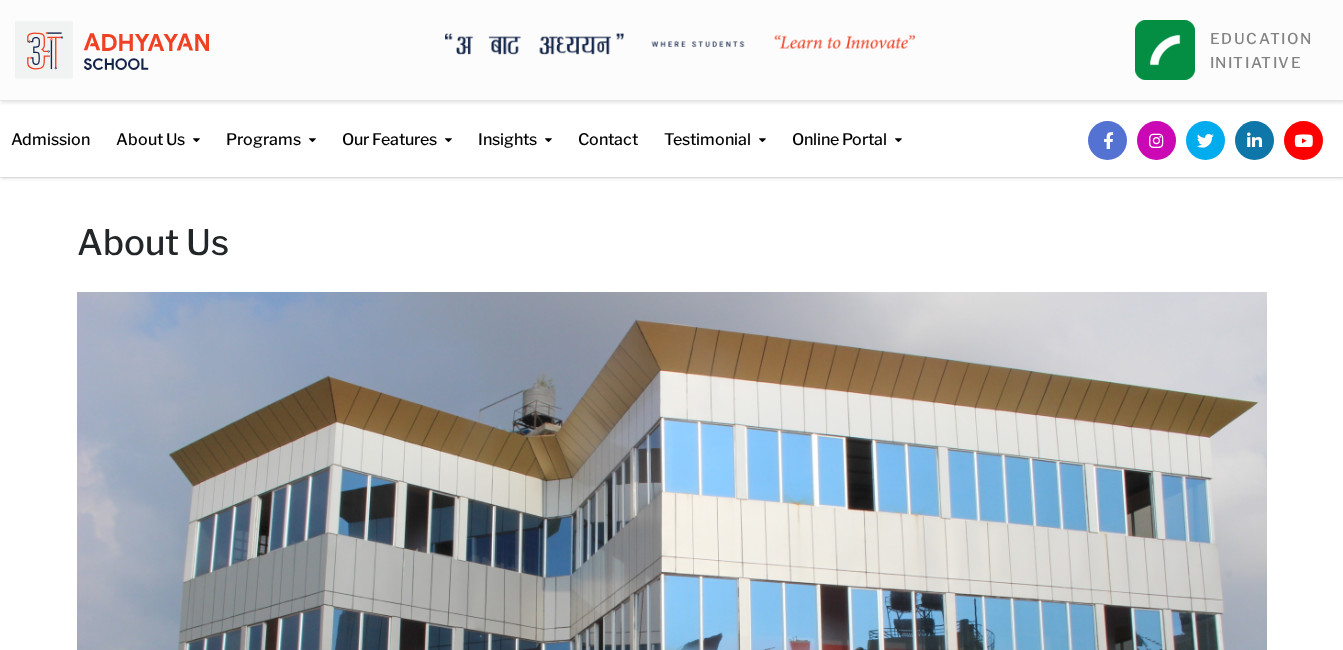 scroll, scrollTop: 0, scrollLeft: 0, axis: both 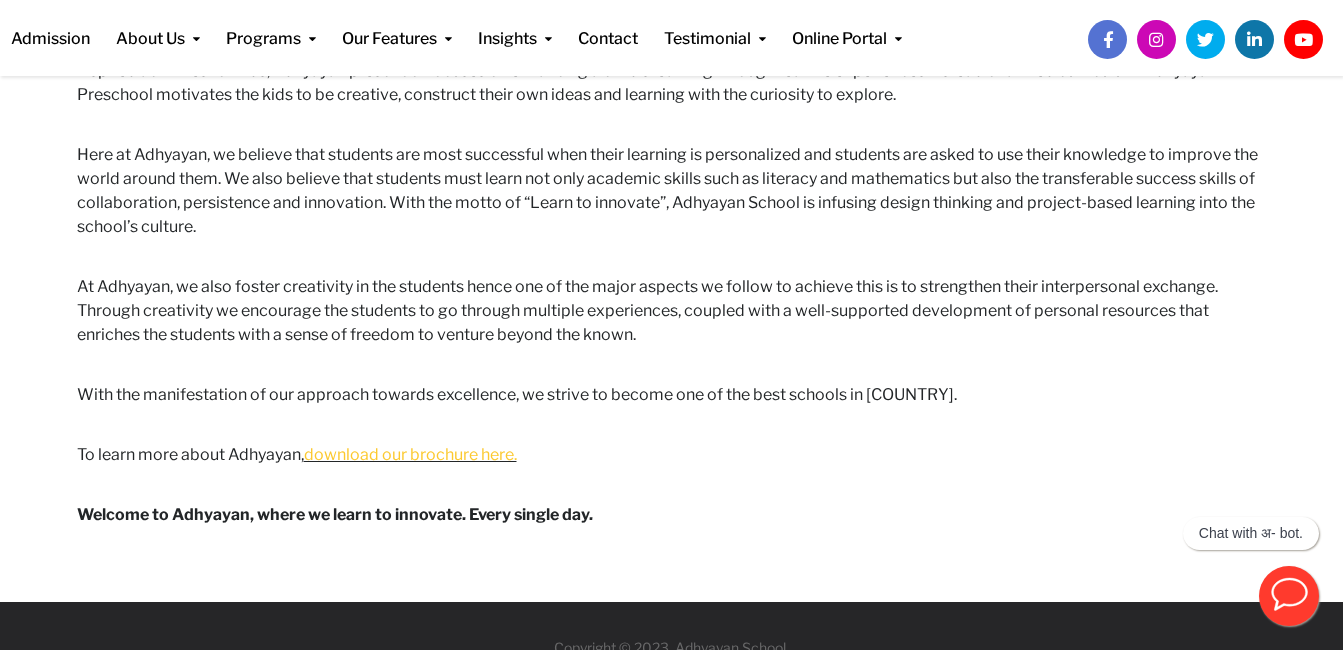 click on "download our brochure here." at bounding box center [410, 454] 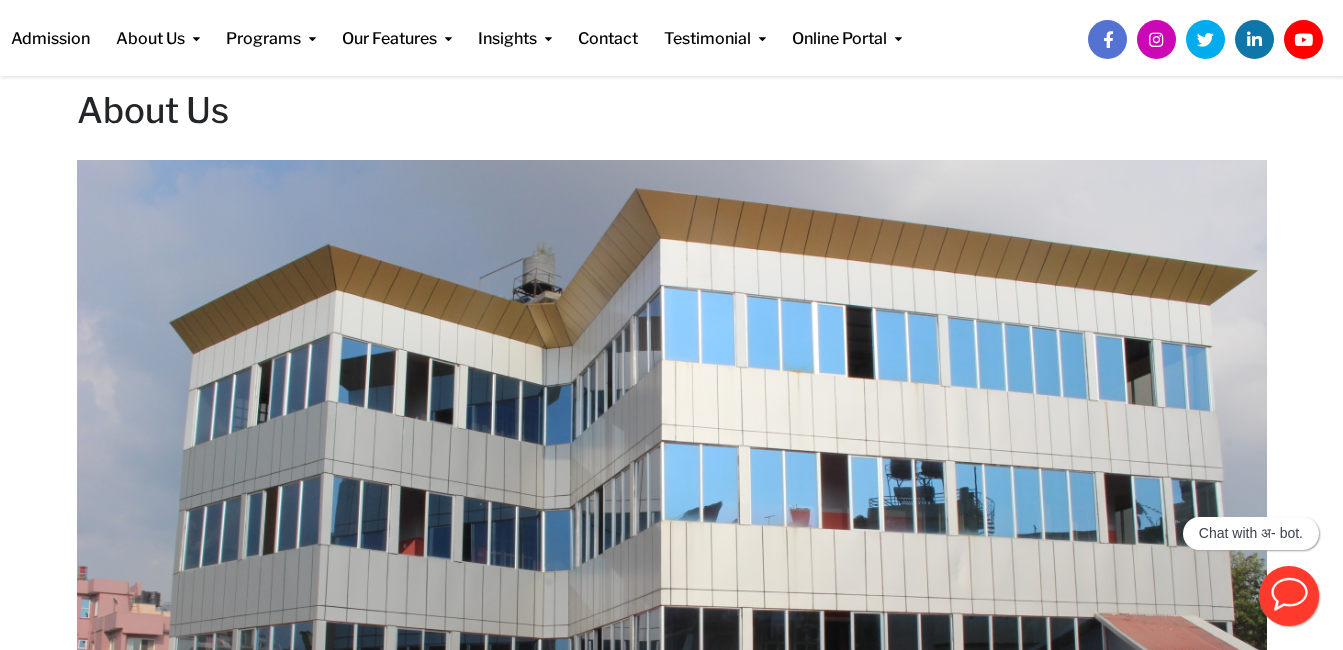 scroll, scrollTop: 0, scrollLeft: 0, axis: both 